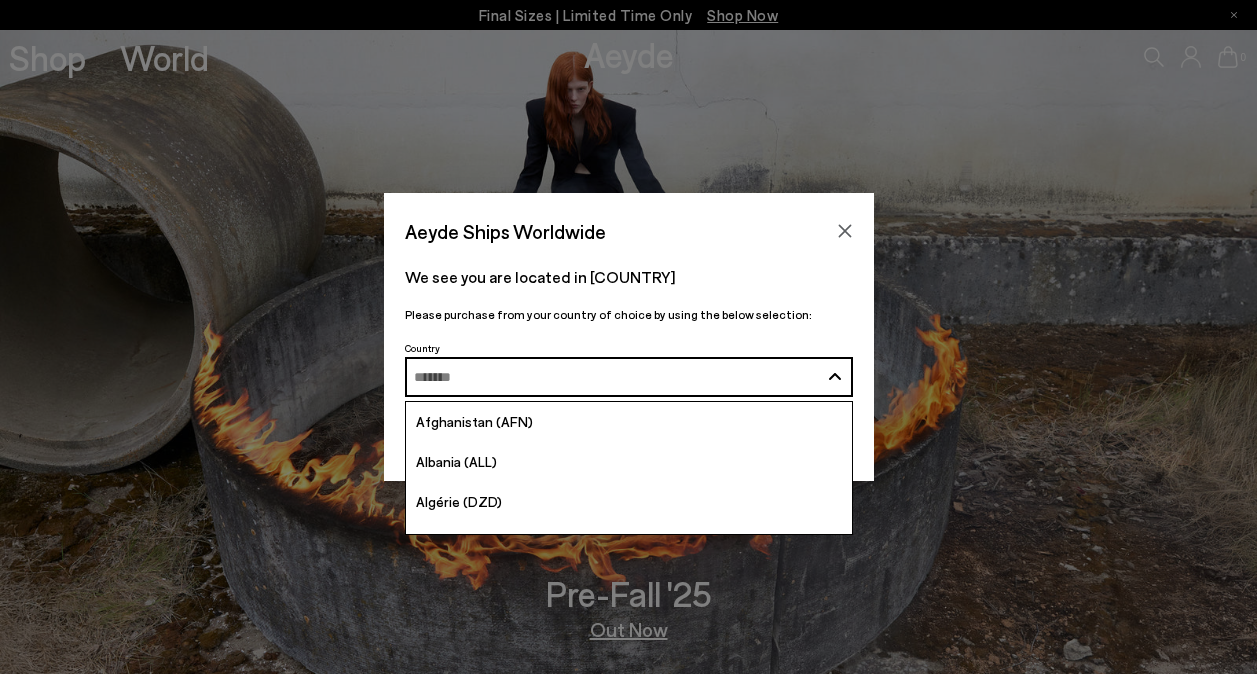 scroll, scrollTop: 0, scrollLeft: 0, axis: both 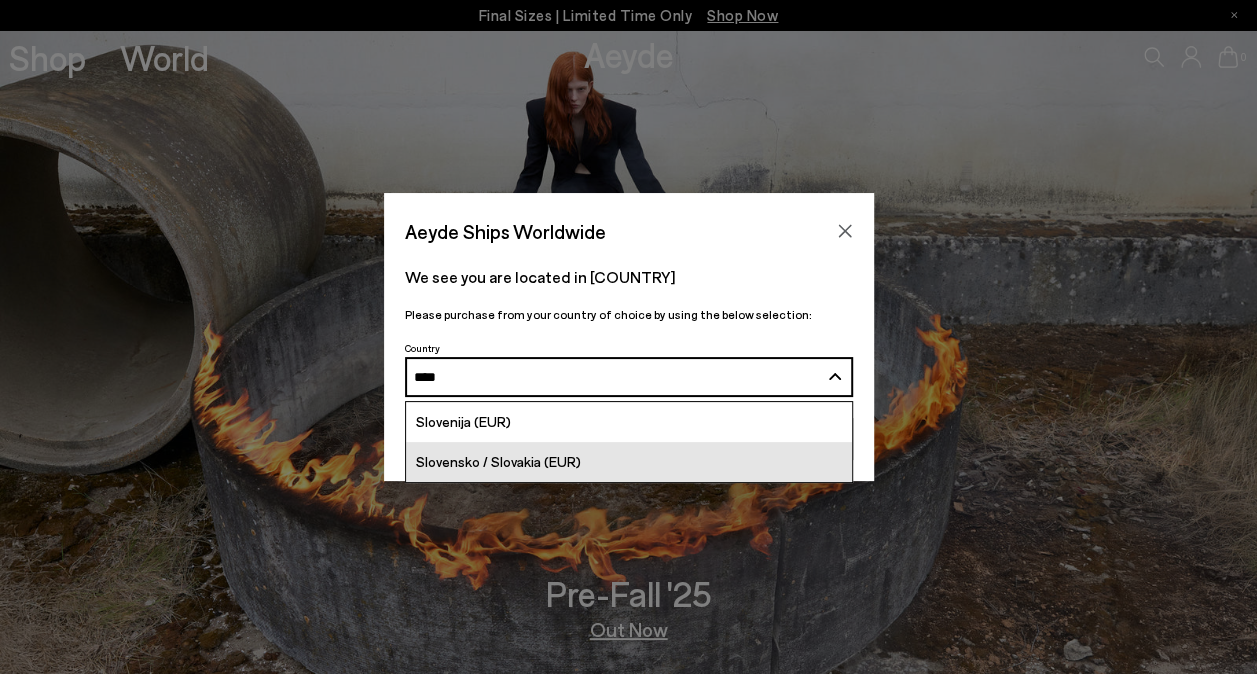 type on "****" 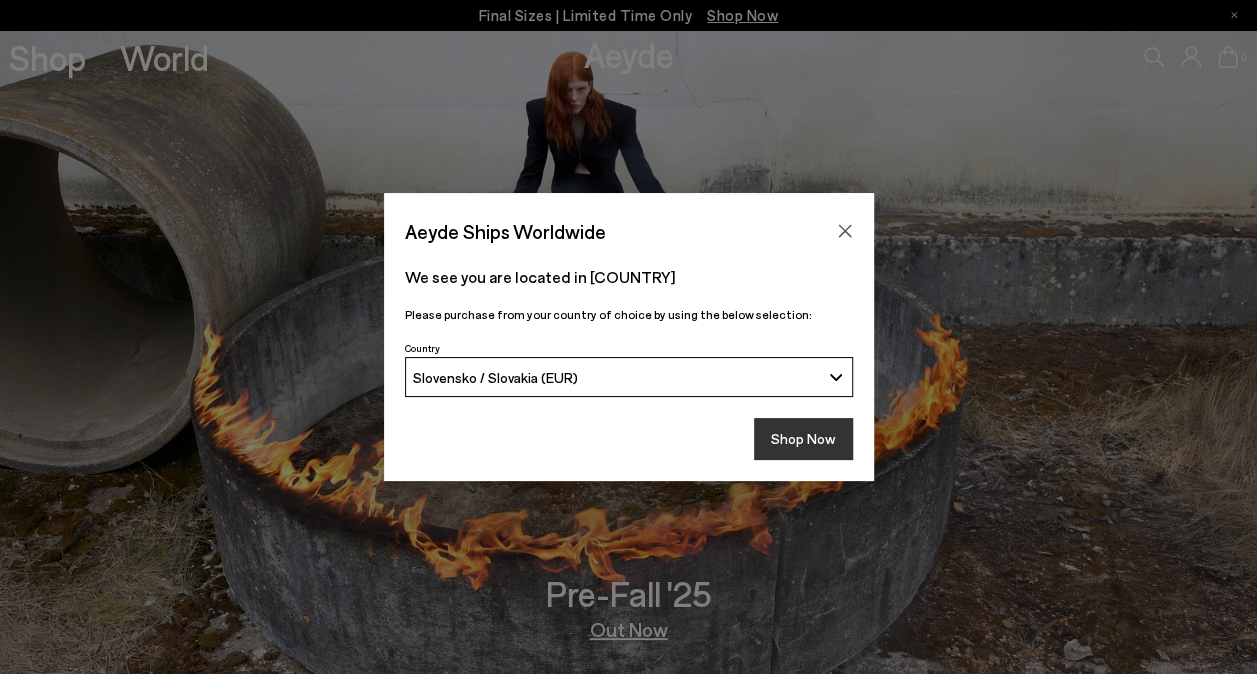 click on "Shop Now" at bounding box center [803, 439] 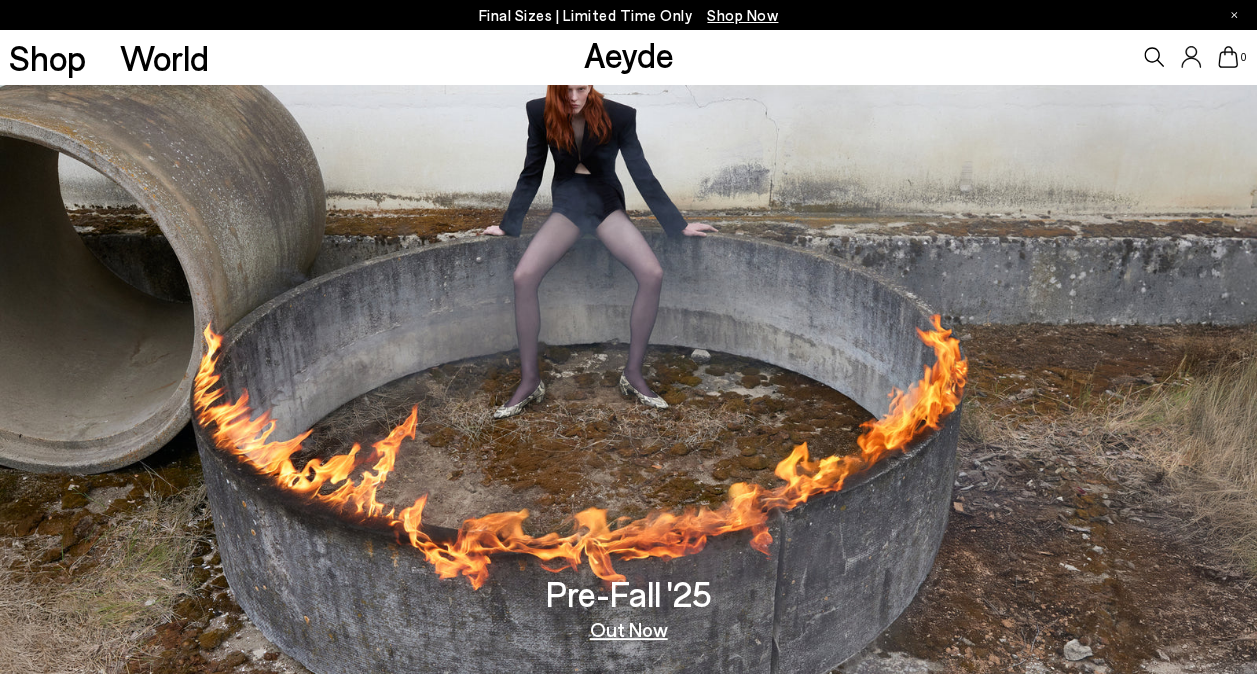 scroll, scrollTop: 100, scrollLeft: 0, axis: vertical 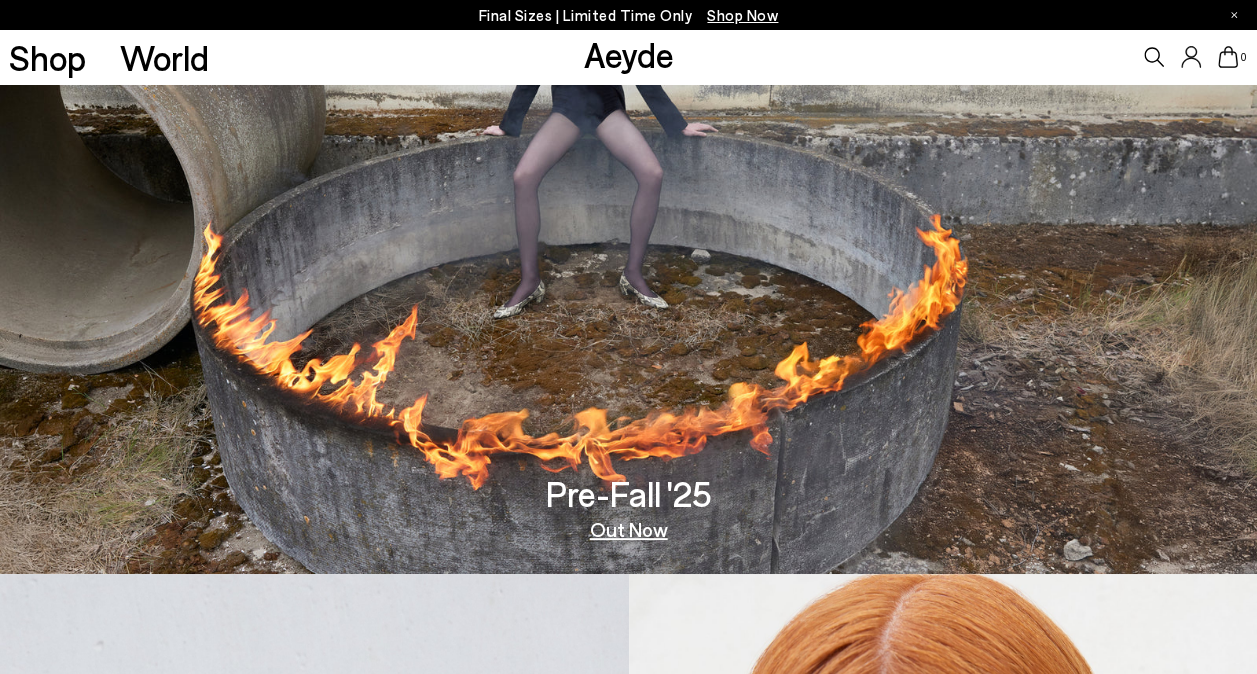 click 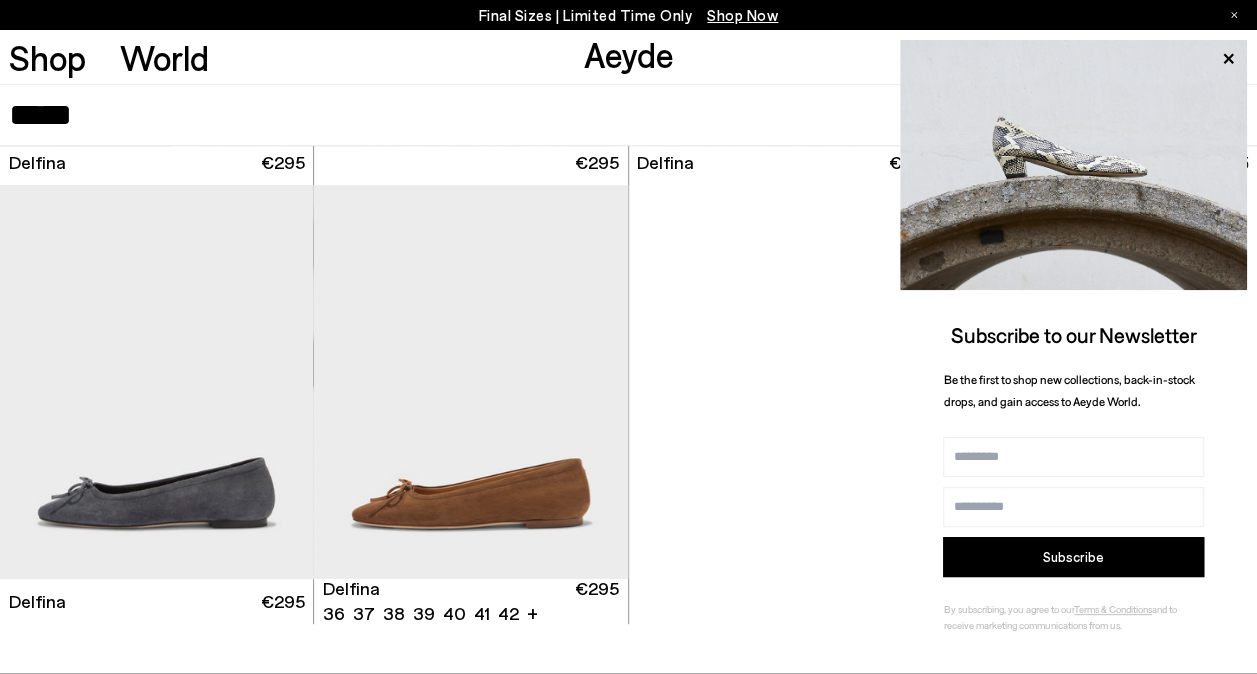 scroll, scrollTop: 267, scrollLeft: 0, axis: vertical 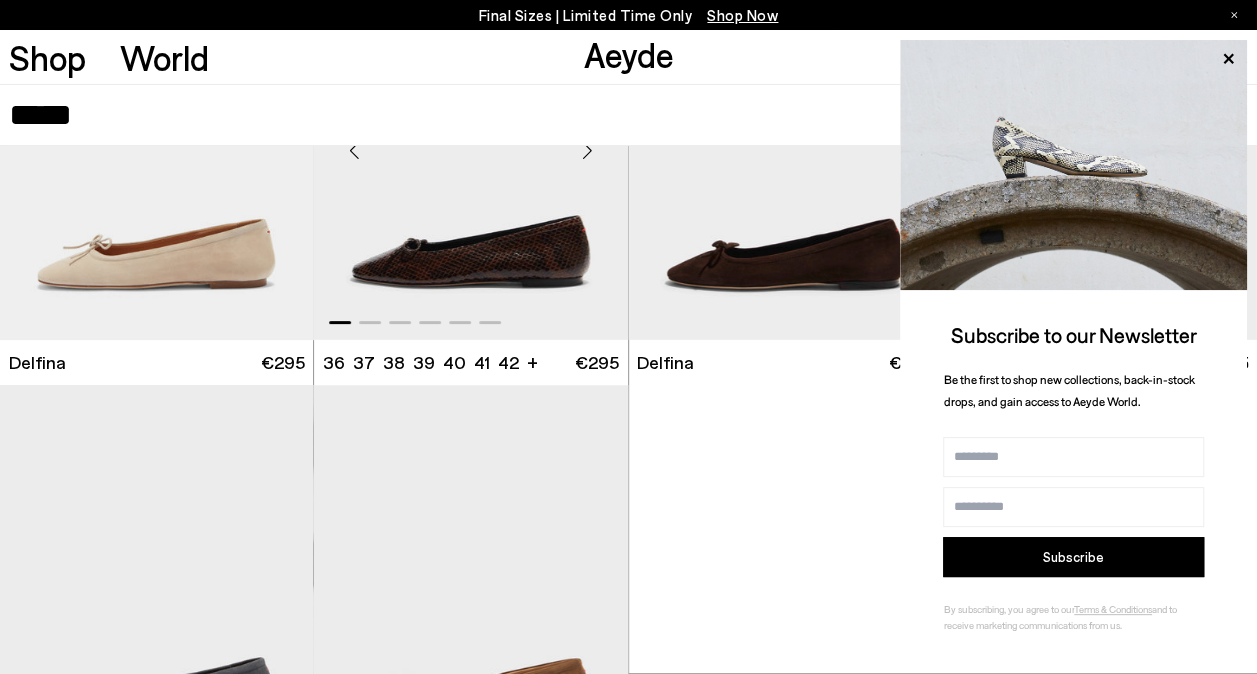 type on "*****" 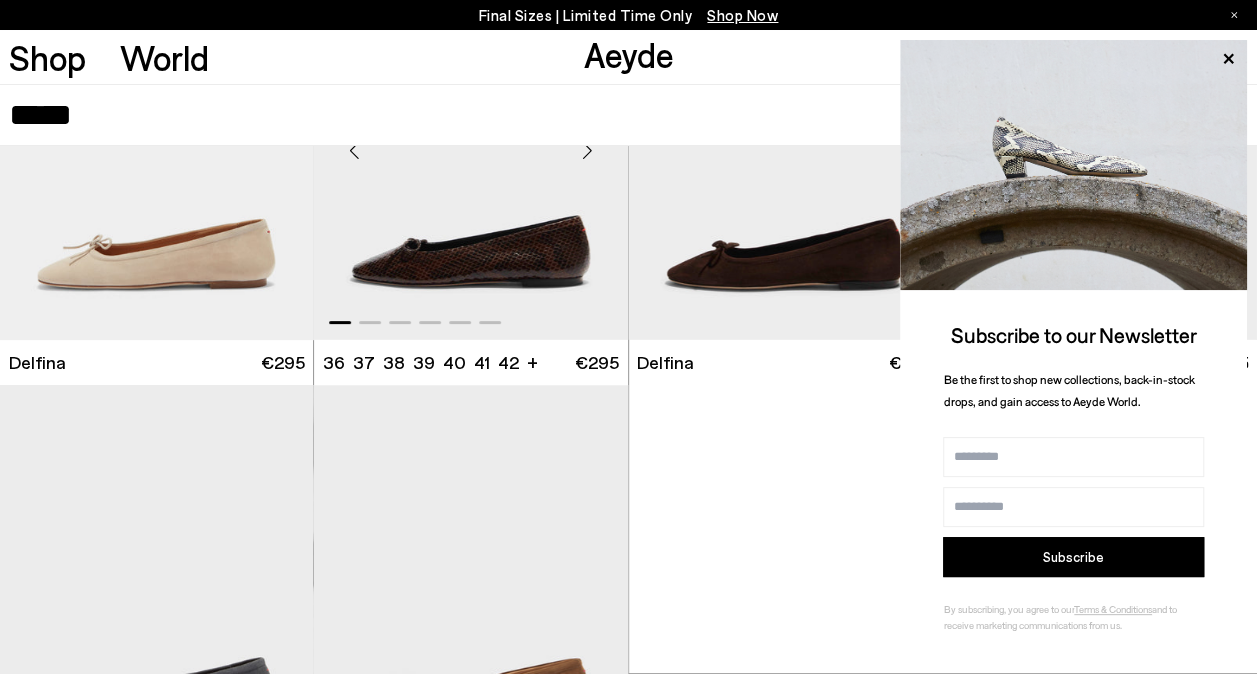 click at bounding box center [471, 143] 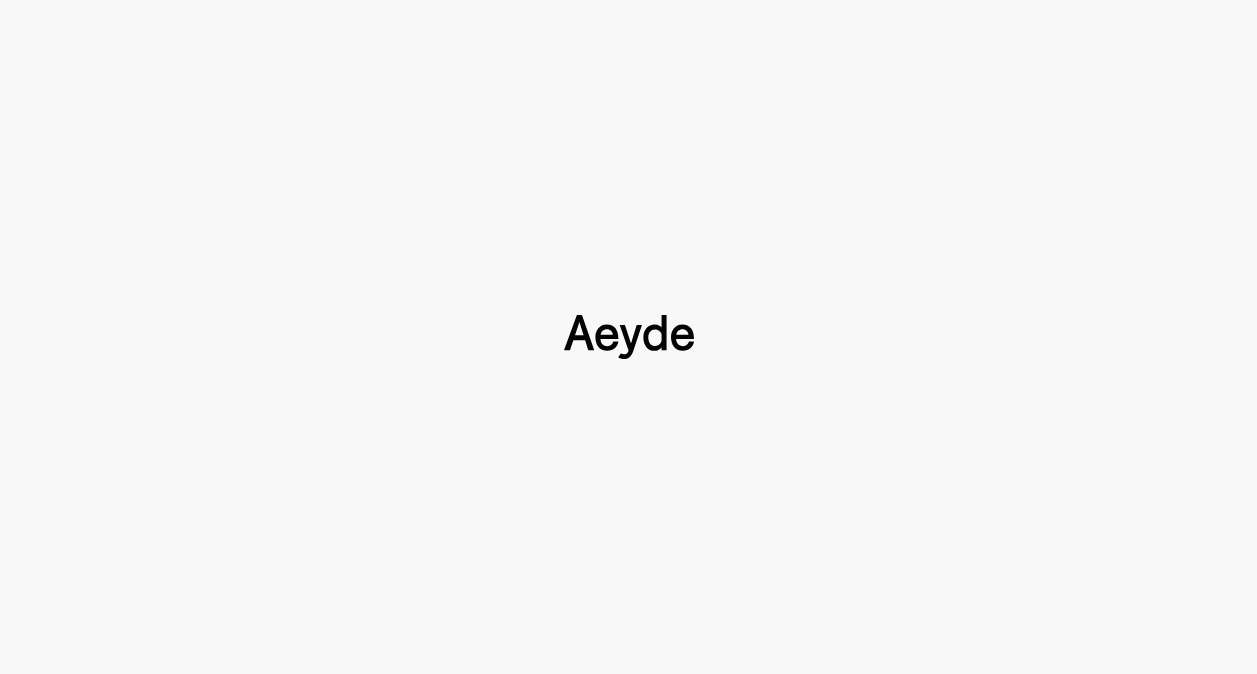 type 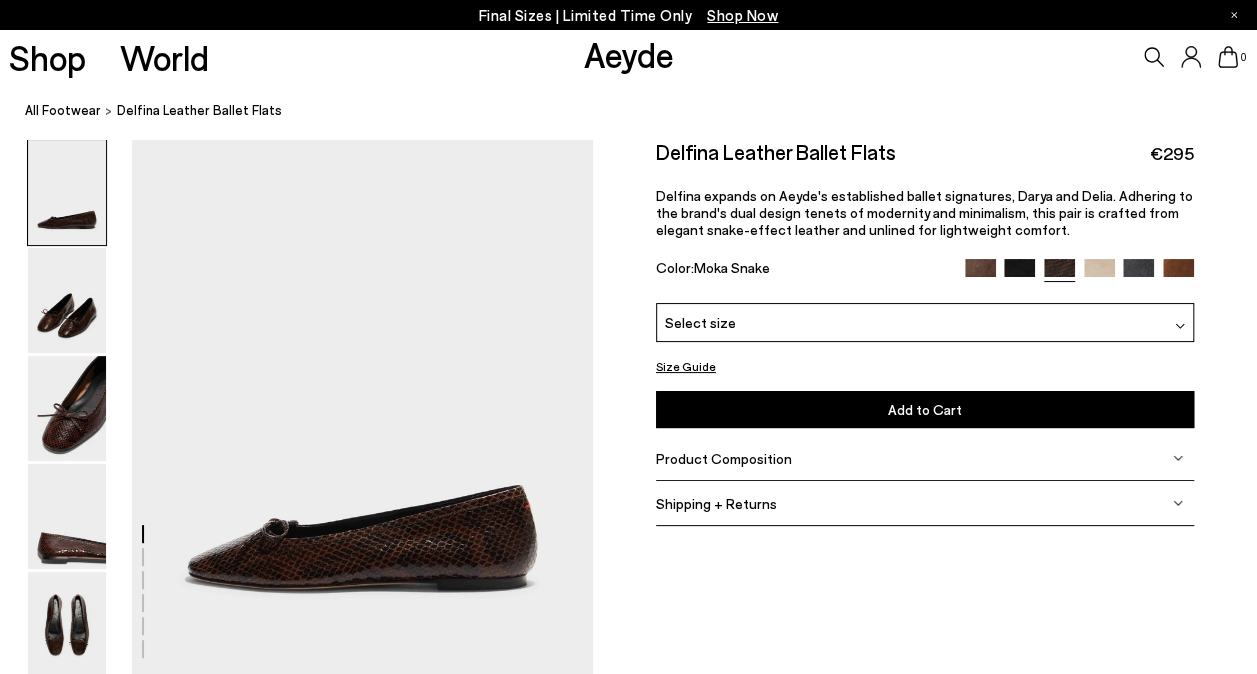 click at bounding box center [1019, 274] 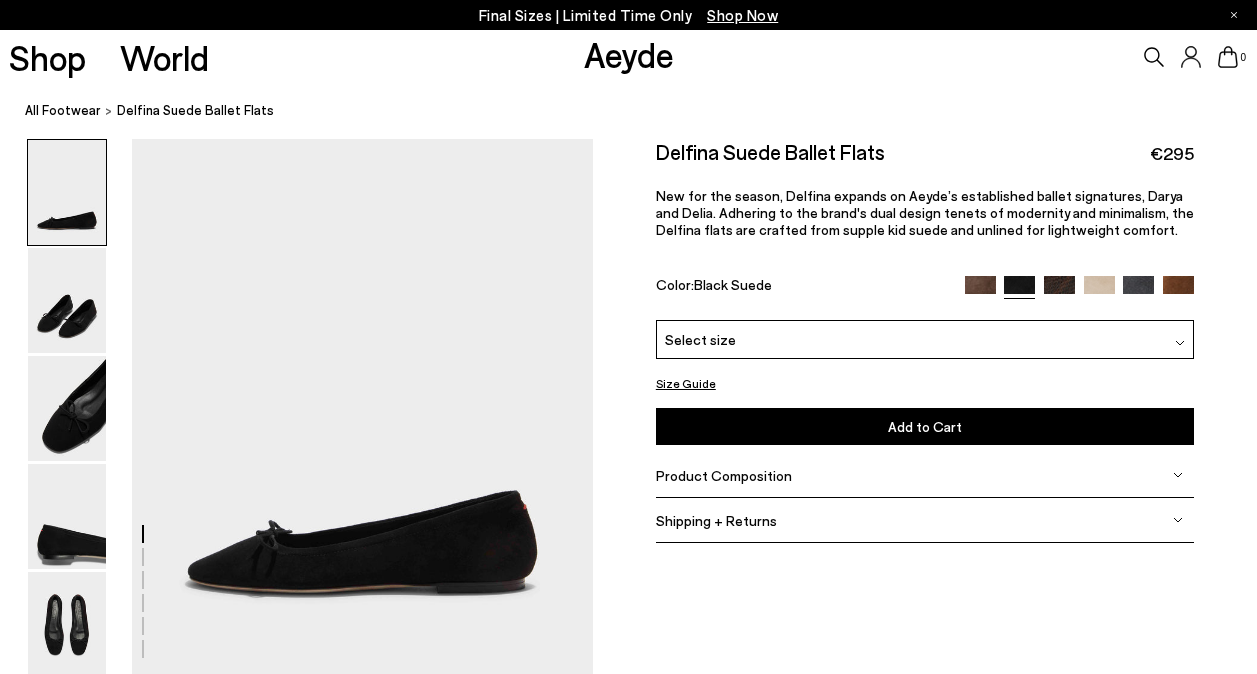 scroll, scrollTop: 0, scrollLeft: 0, axis: both 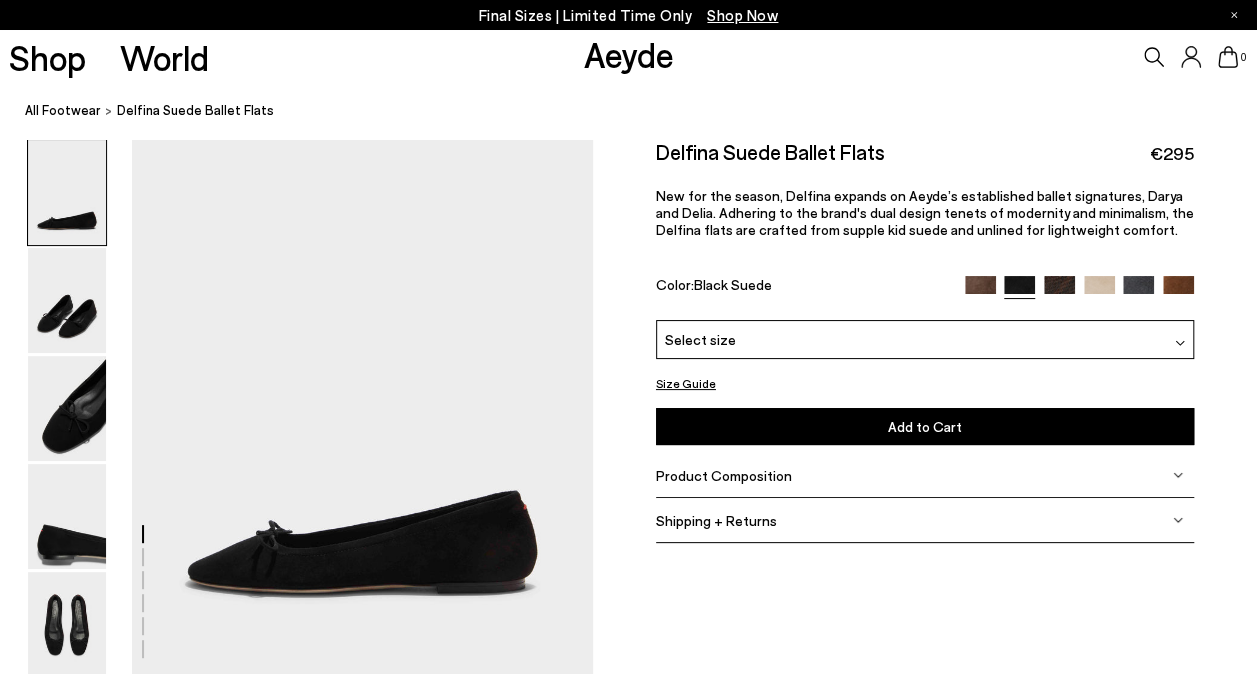 click at bounding box center (1138, 291) 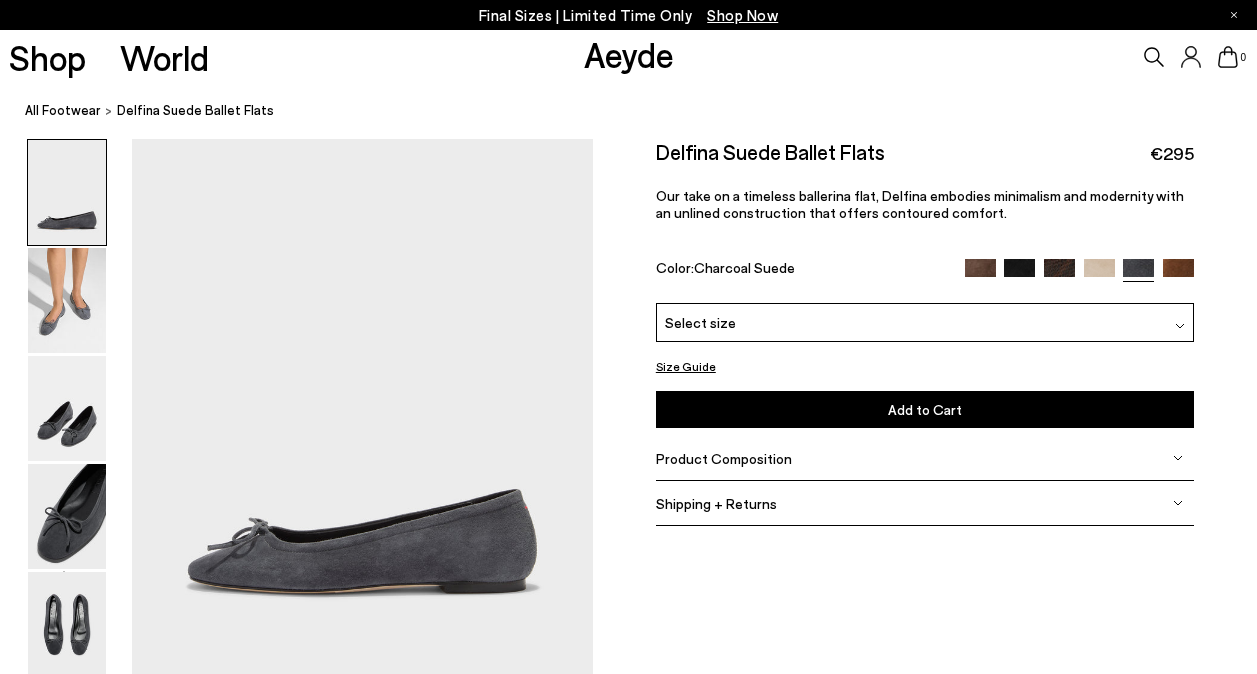 scroll, scrollTop: 0, scrollLeft: 0, axis: both 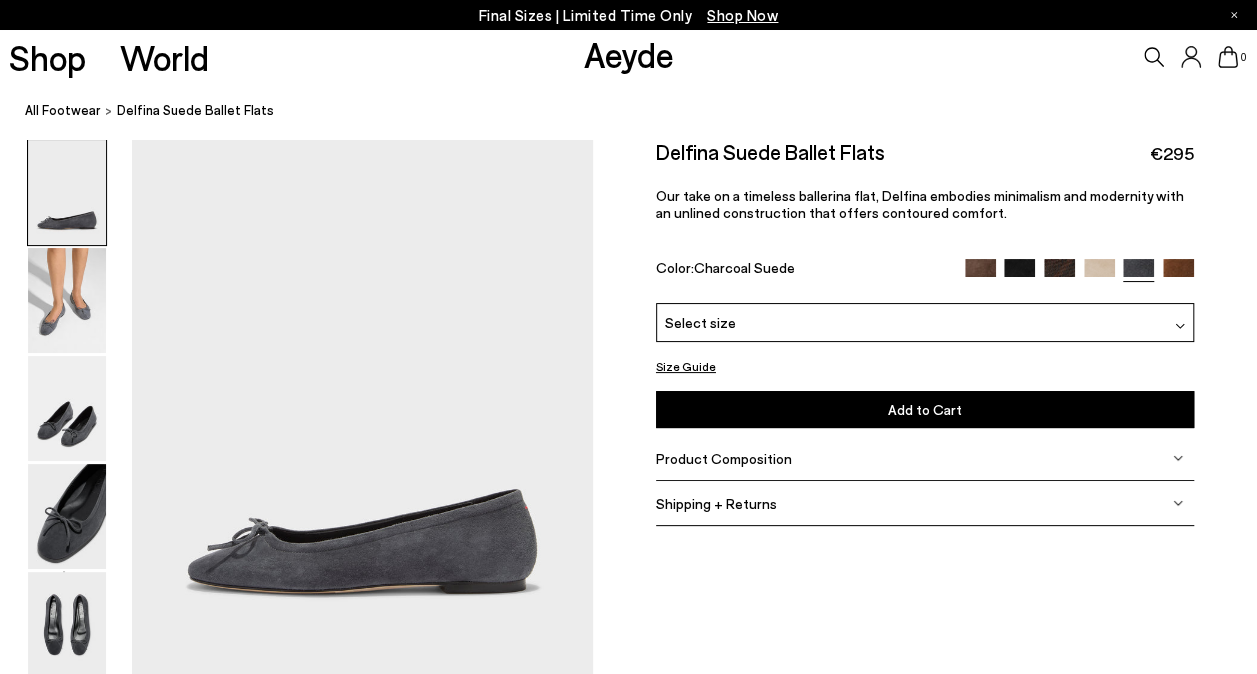click at bounding box center [1019, 274] 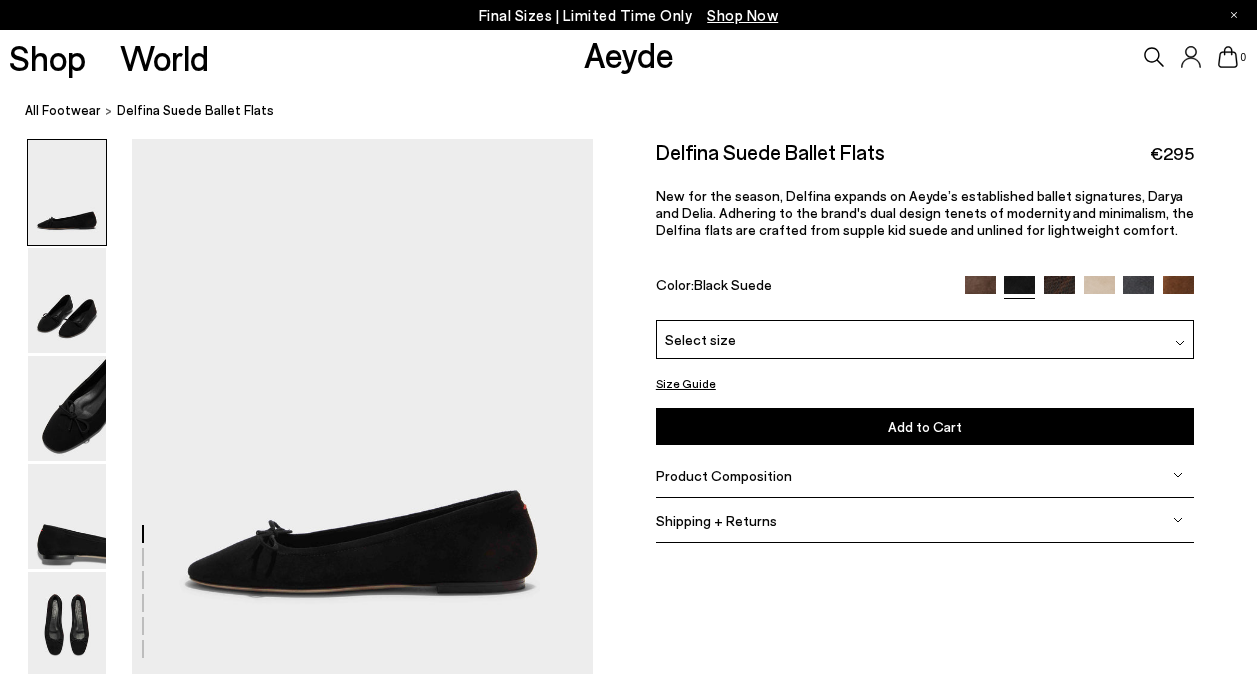 scroll, scrollTop: 0, scrollLeft: 0, axis: both 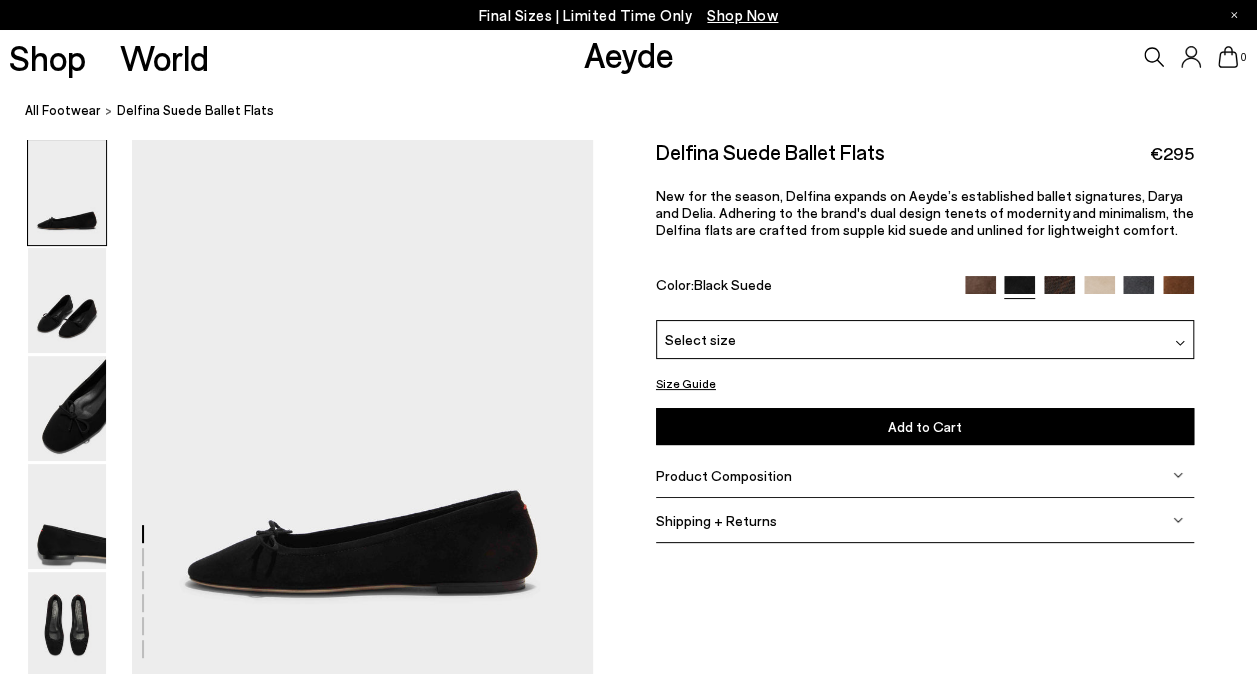 click at bounding box center (1059, 291) 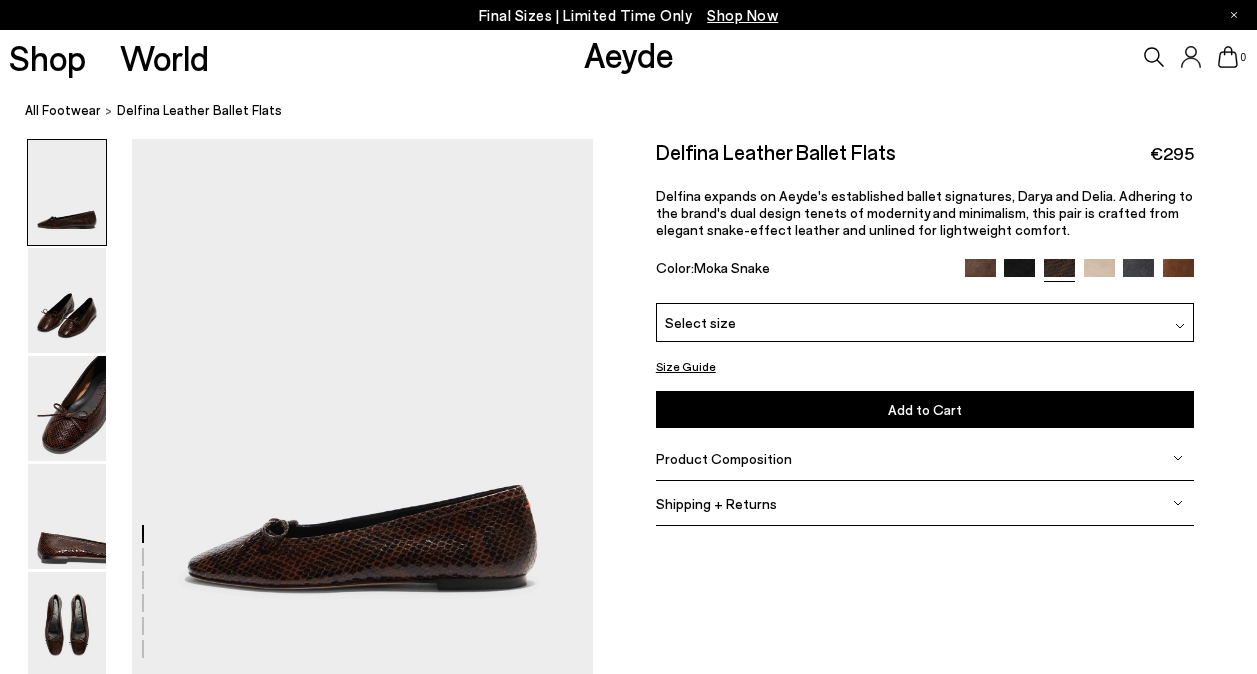 scroll, scrollTop: 0, scrollLeft: 0, axis: both 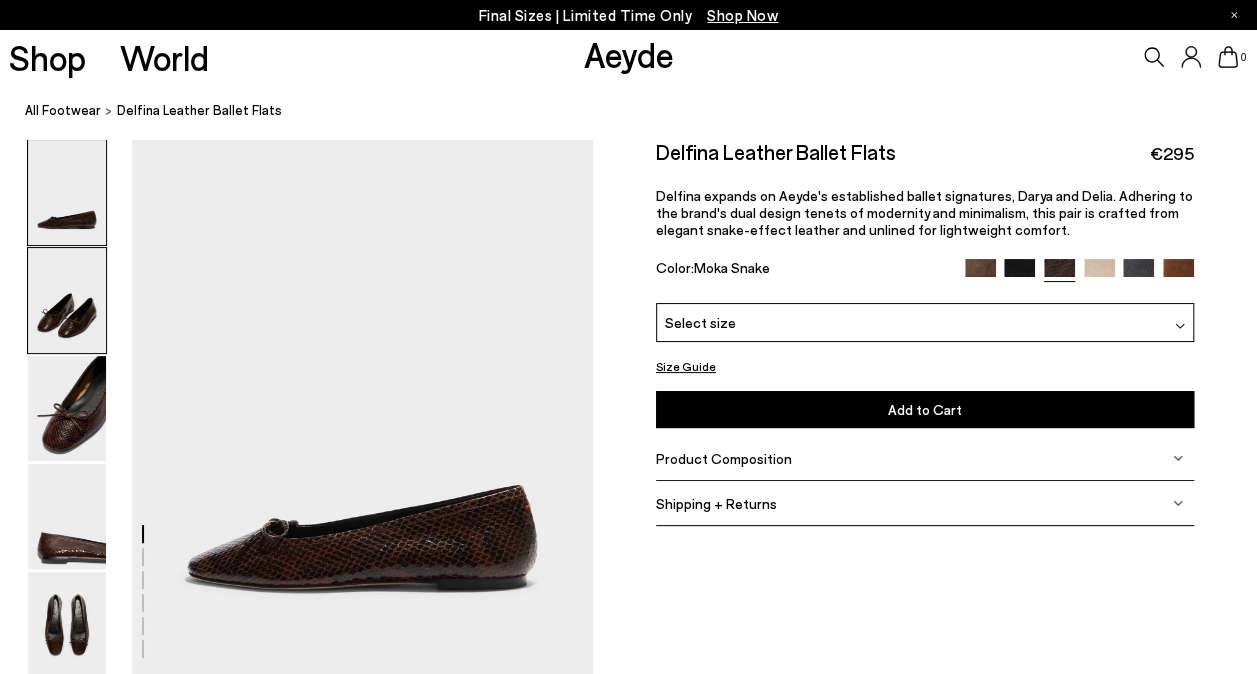 click at bounding box center [67, 300] 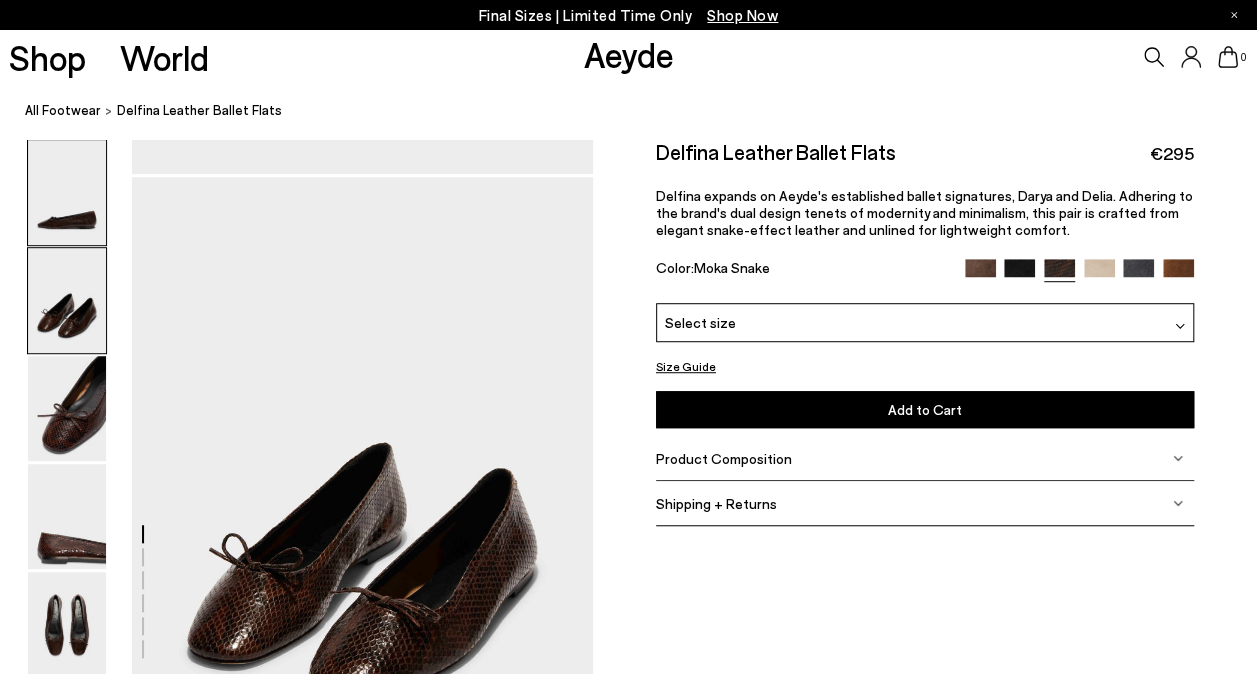 scroll, scrollTop: 540, scrollLeft: 0, axis: vertical 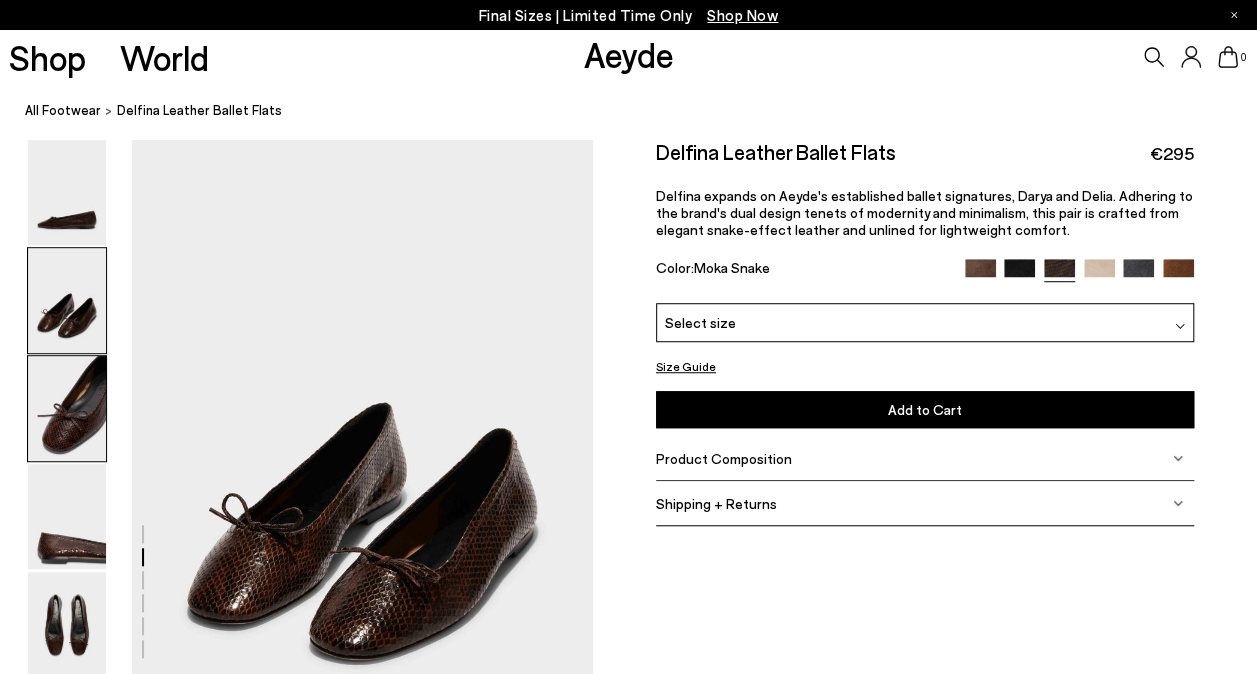 click at bounding box center [67, 408] 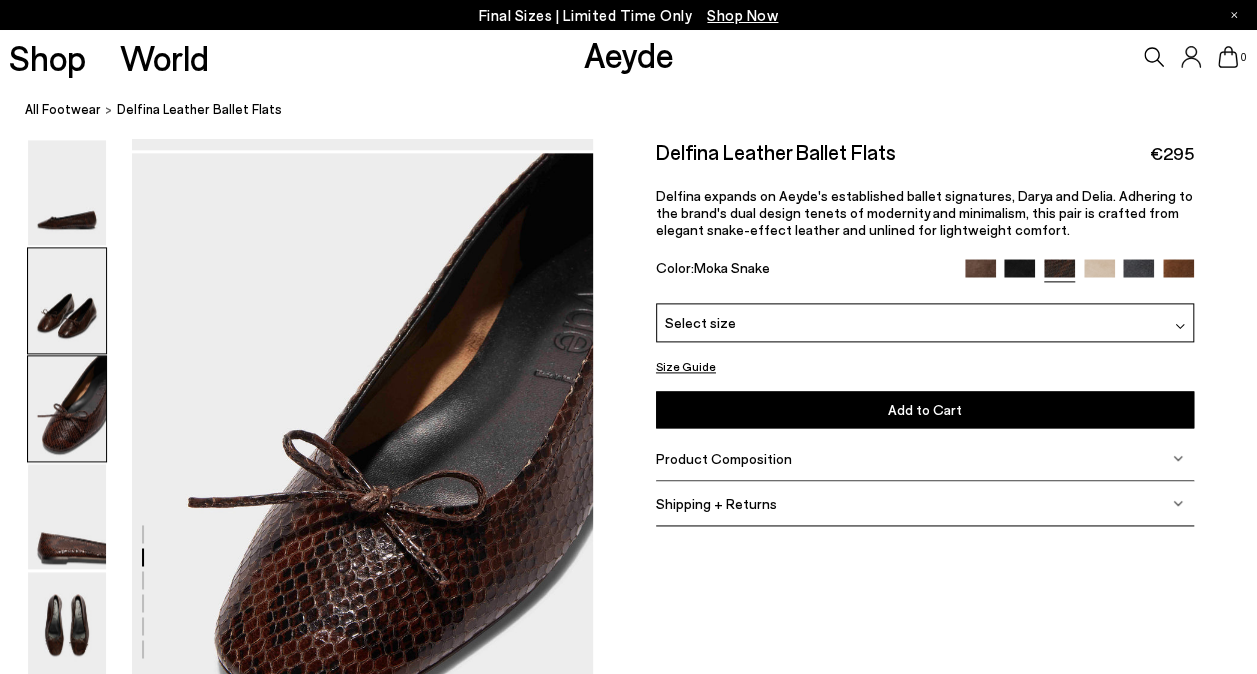 scroll, scrollTop: 1157, scrollLeft: 0, axis: vertical 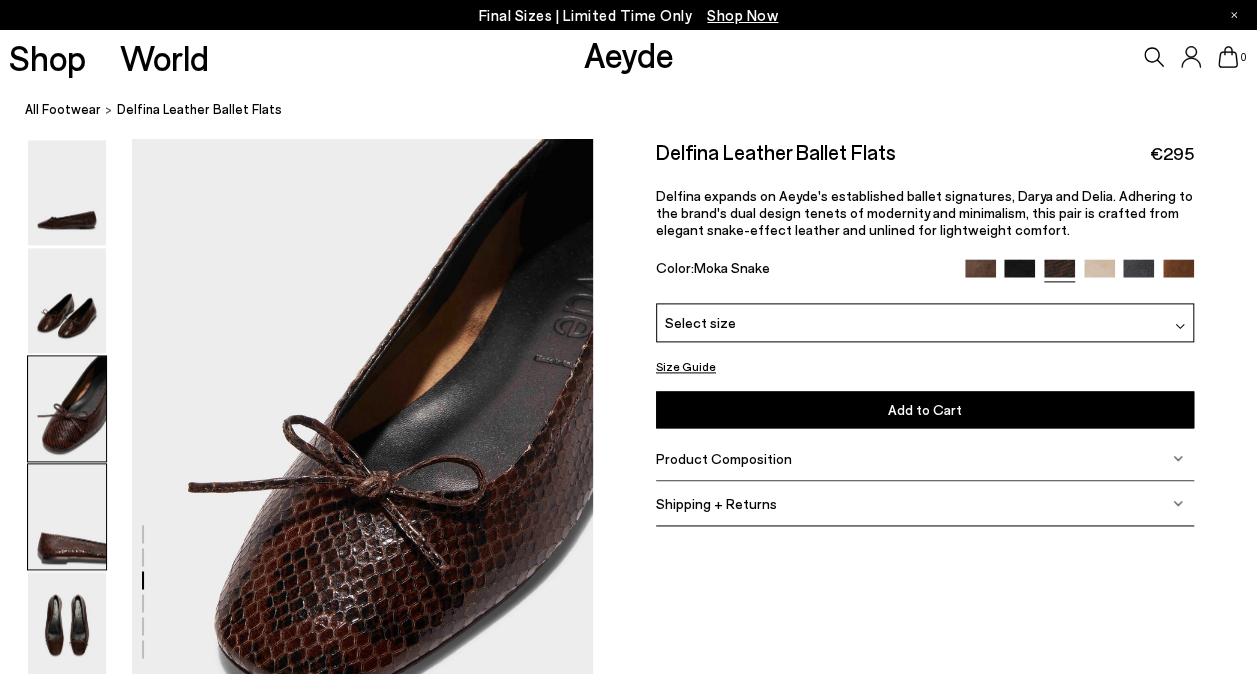 click at bounding box center [67, 516] 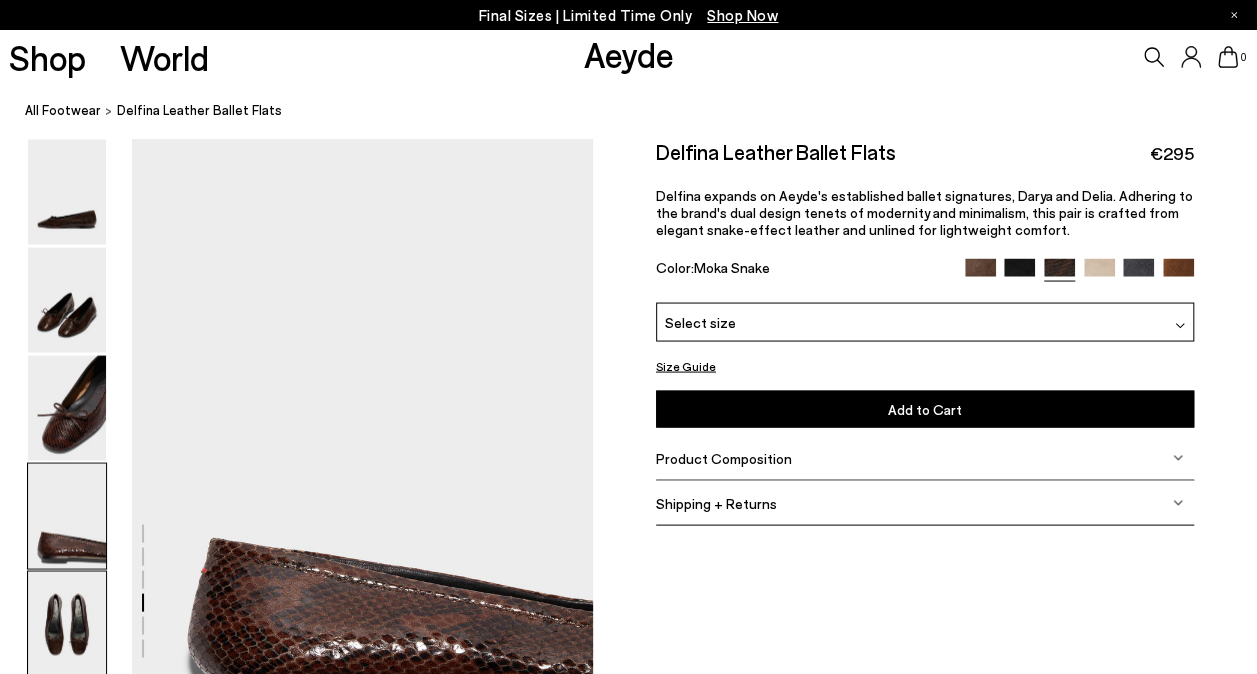 click at bounding box center [67, 624] 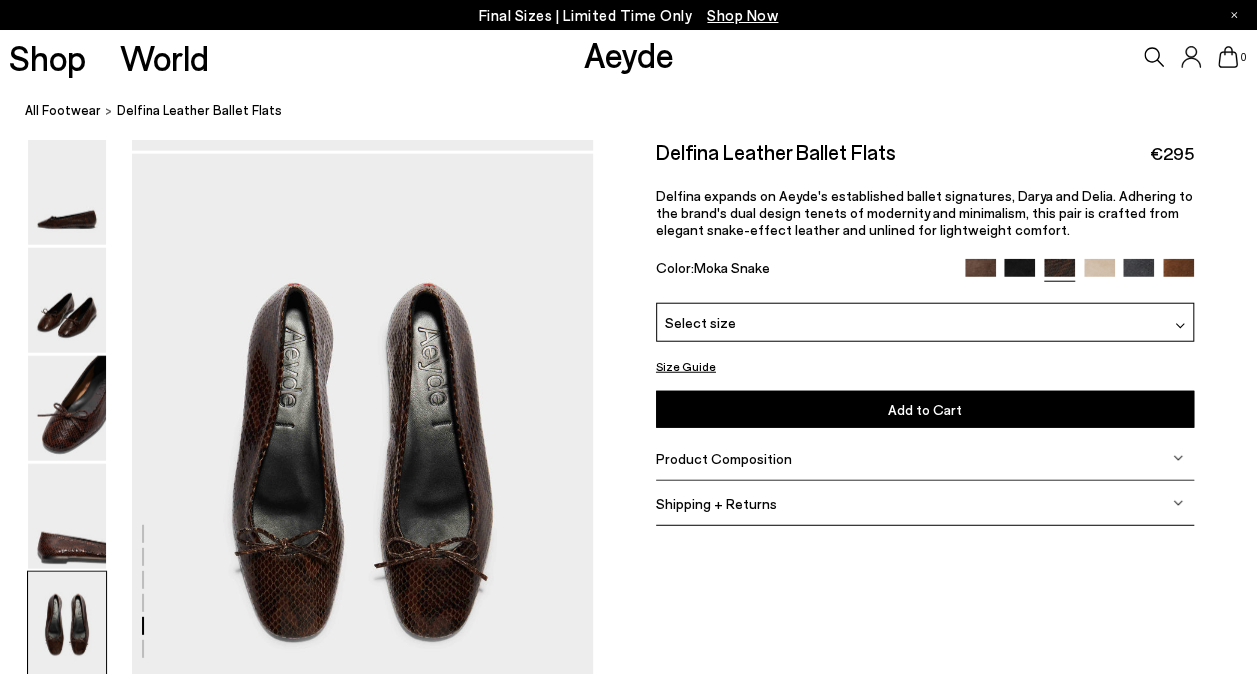 scroll, scrollTop: 2392, scrollLeft: 0, axis: vertical 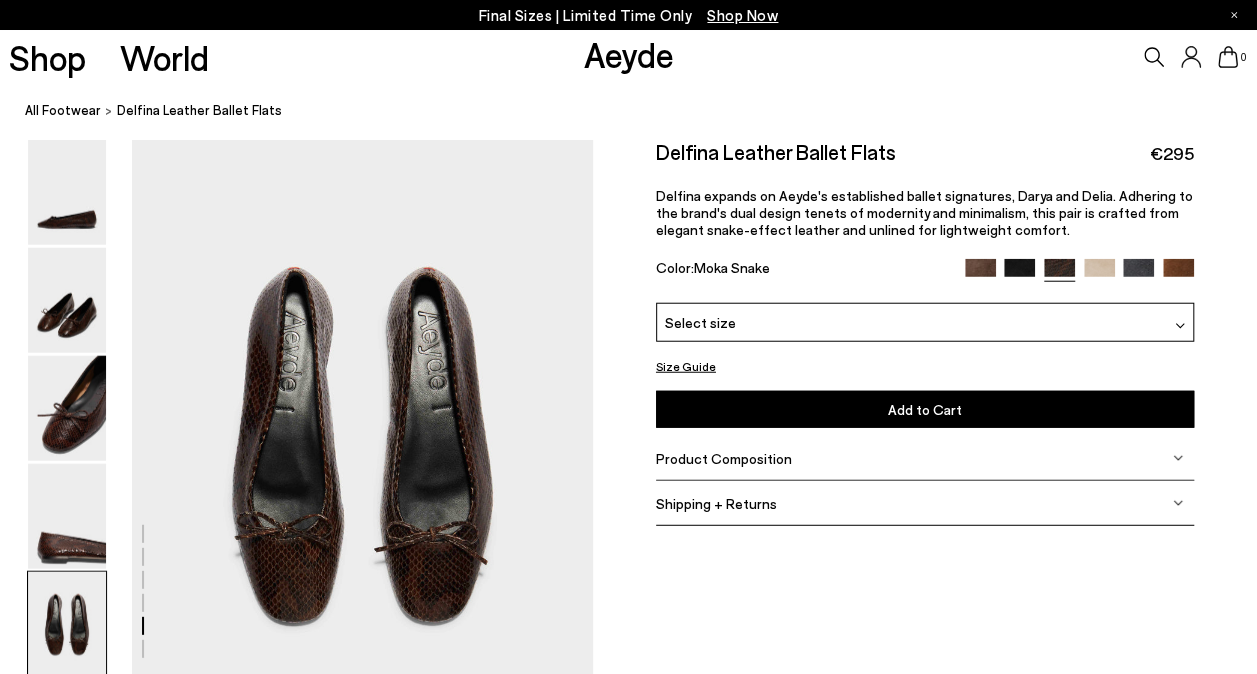 click on "Shop Now" at bounding box center (742, 15) 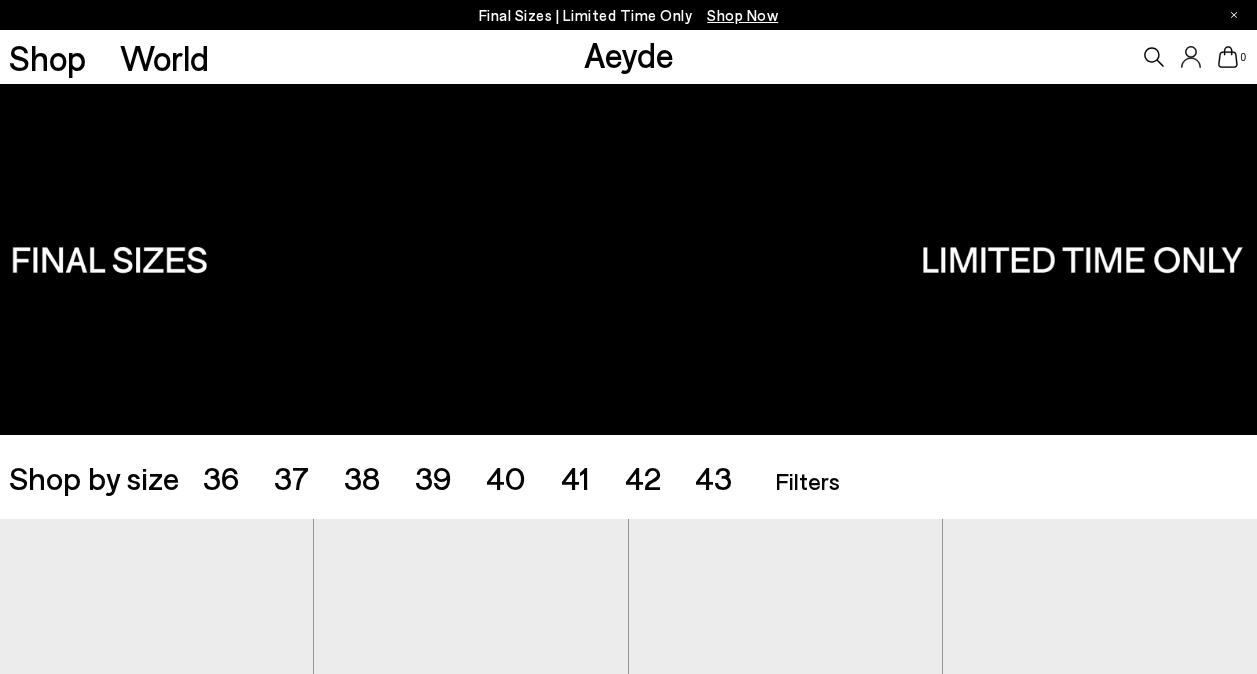 scroll, scrollTop: 0, scrollLeft: 0, axis: both 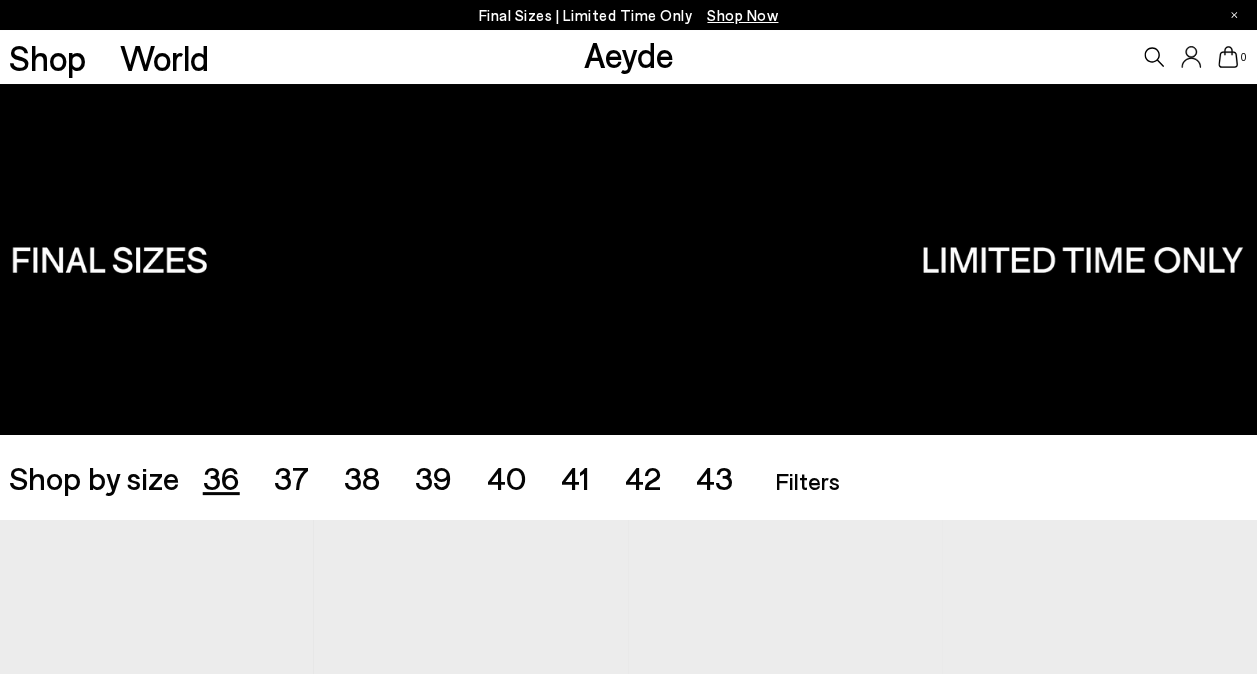 click on "36" at bounding box center [221, 477] 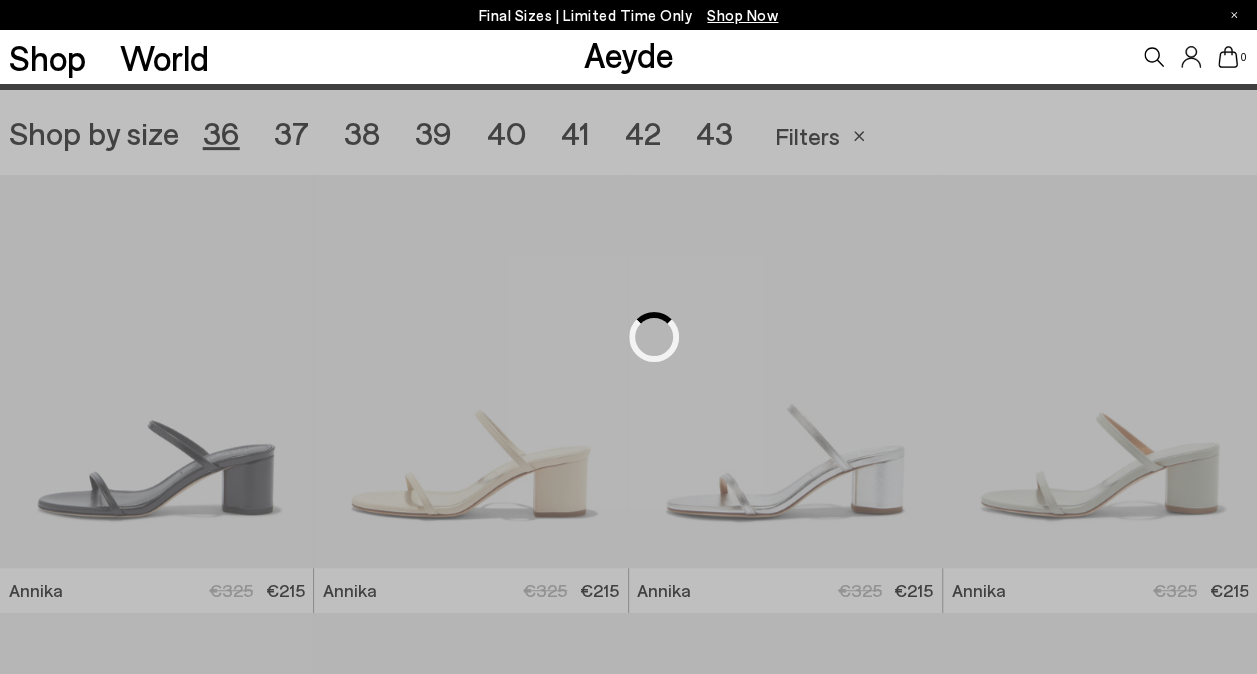 scroll, scrollTop: 350, scrollLeft: 0, axis: vertical 